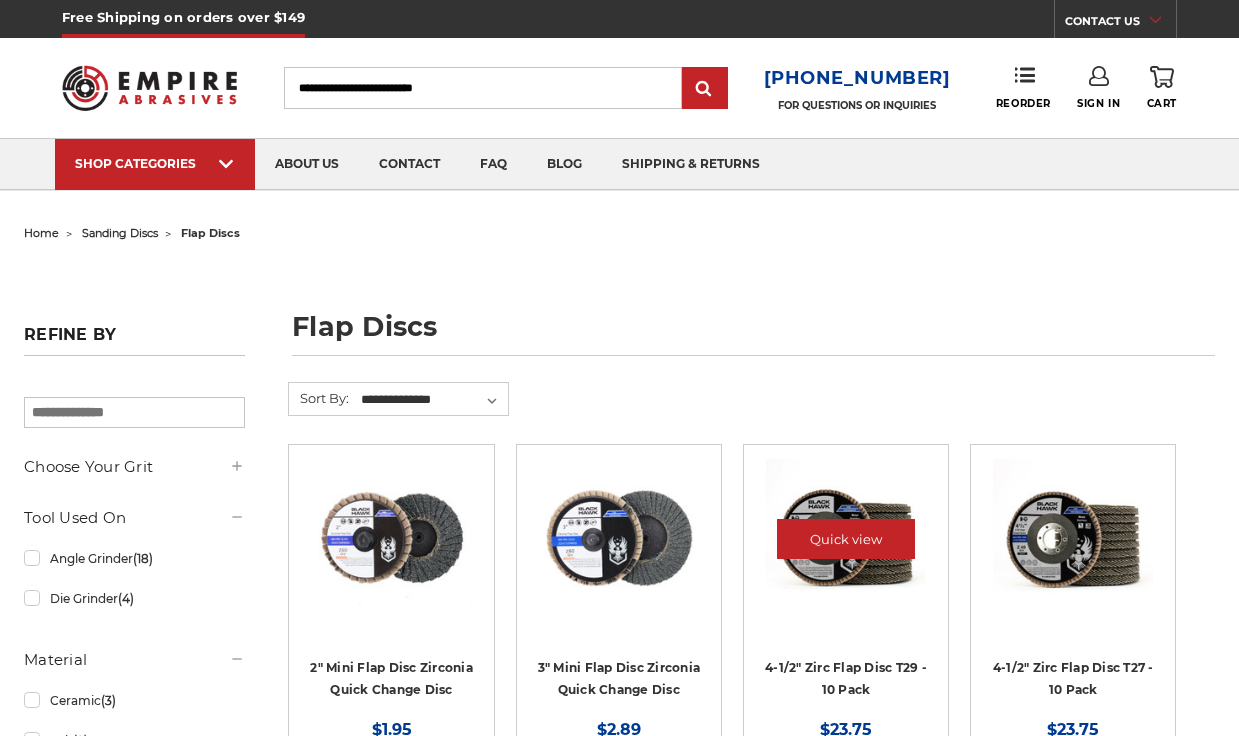 scroll, scrollTop: 0, scrollLeft: 0, axis: both 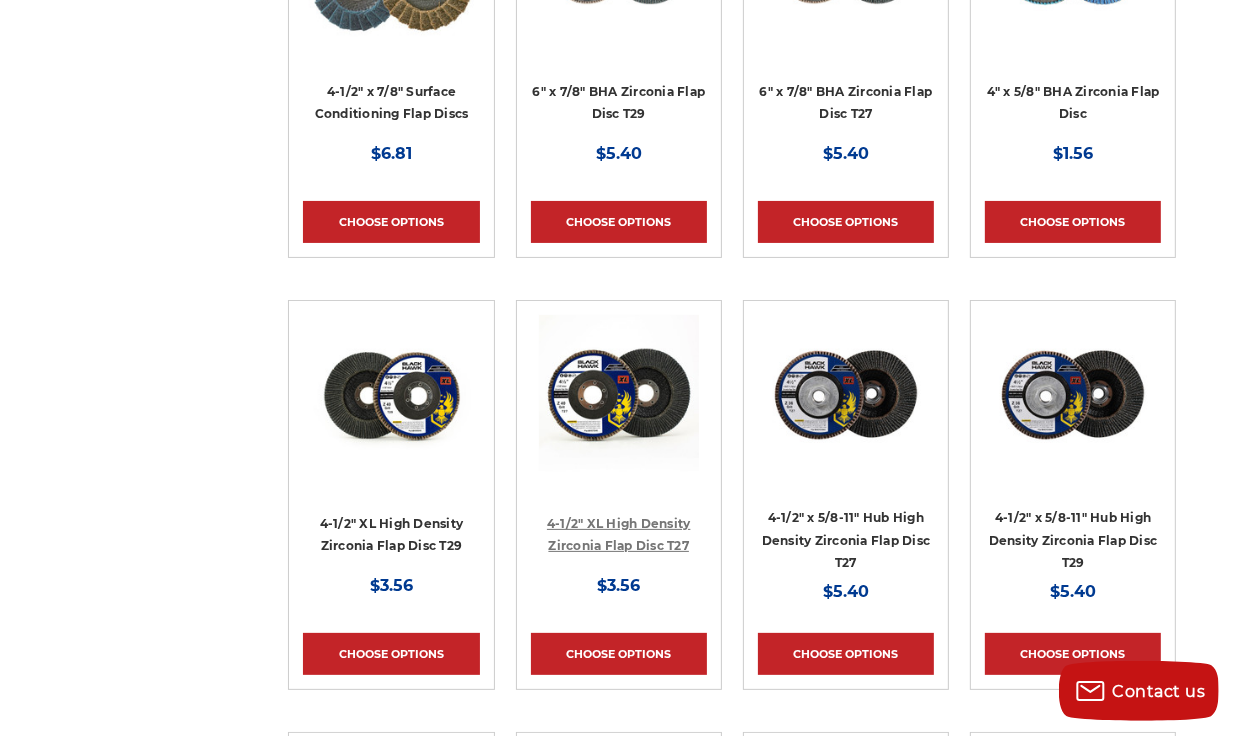 click on "4-1/2" XL High Density Zirconia Flap Disc T27" at bounding box center (619, 535) 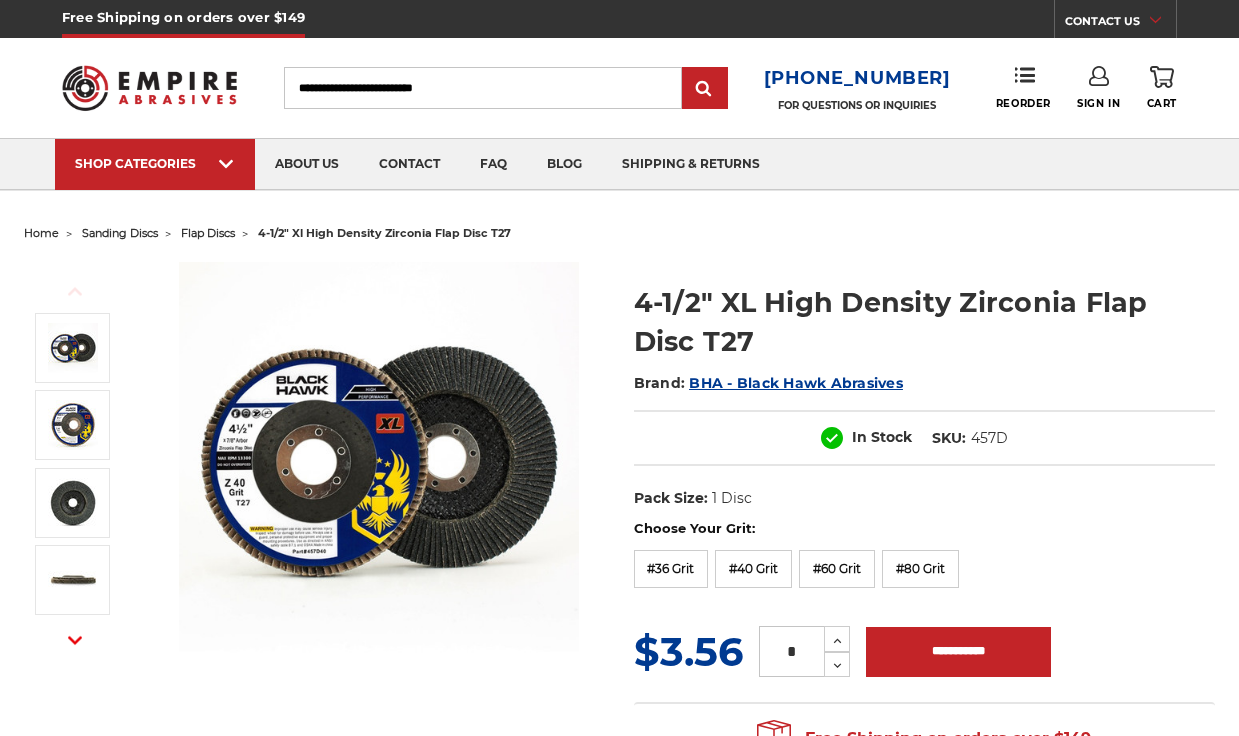 scroll, scrollTop: 0, scrollLeft: 0, axis: both 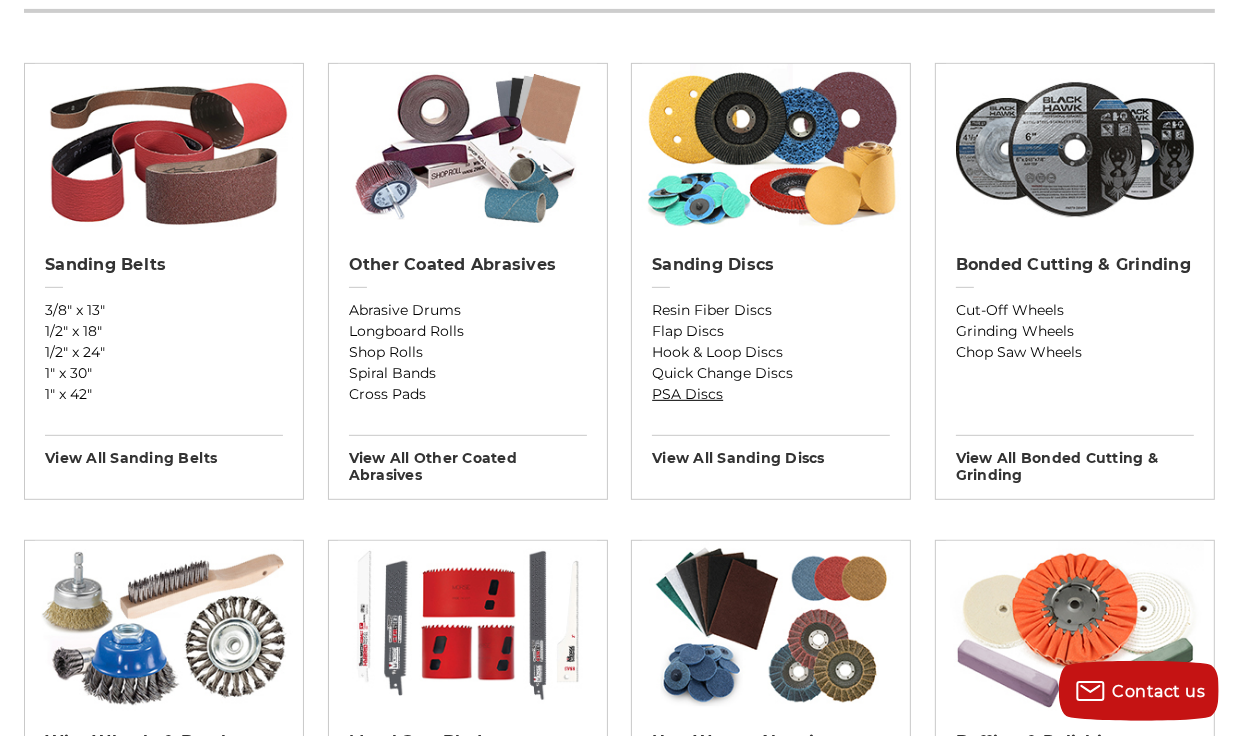 click on "PSA Discs" at bounding box center (771, 394) 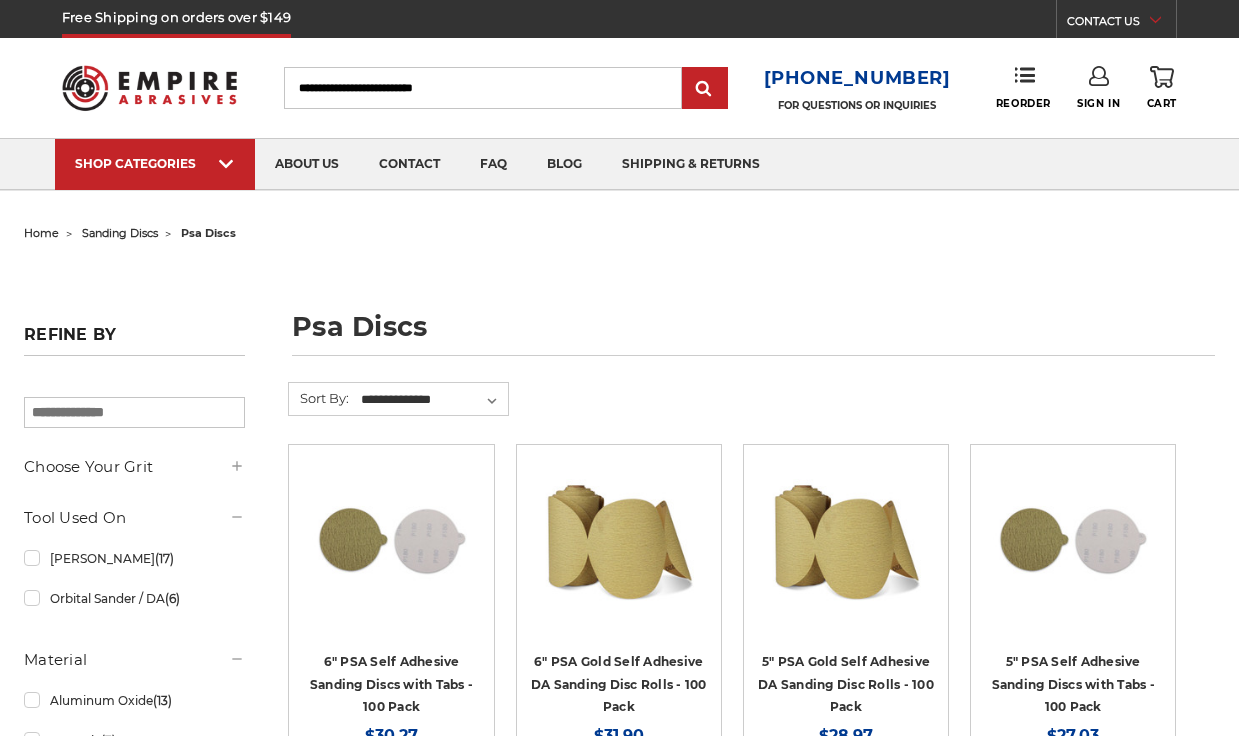scroll, scrollTop: 0, scrollLeft: 0, axis: both 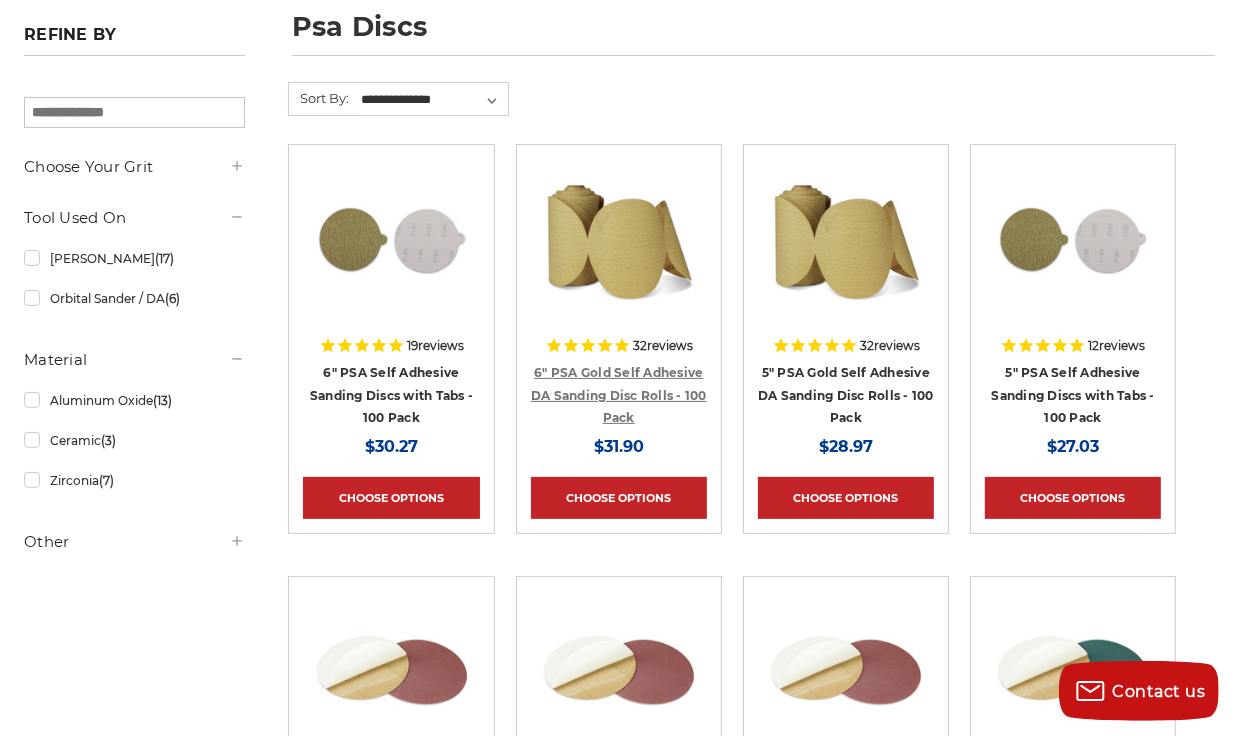 click on "6" PSA Gold Self Adhesive DA Sanding Disc Rolls - 100 Pack" at bounding box center (619, 395) 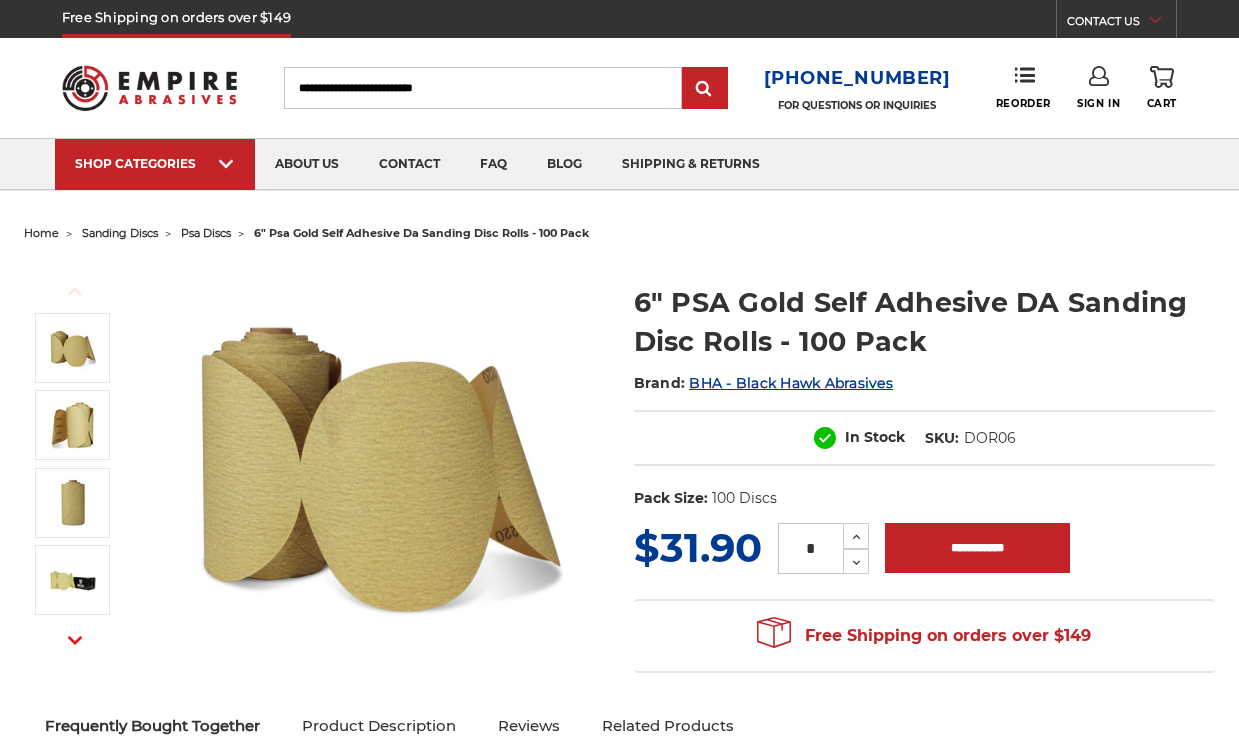 scroll, scrollTop: 0, scrollLeft: 0, axis: both 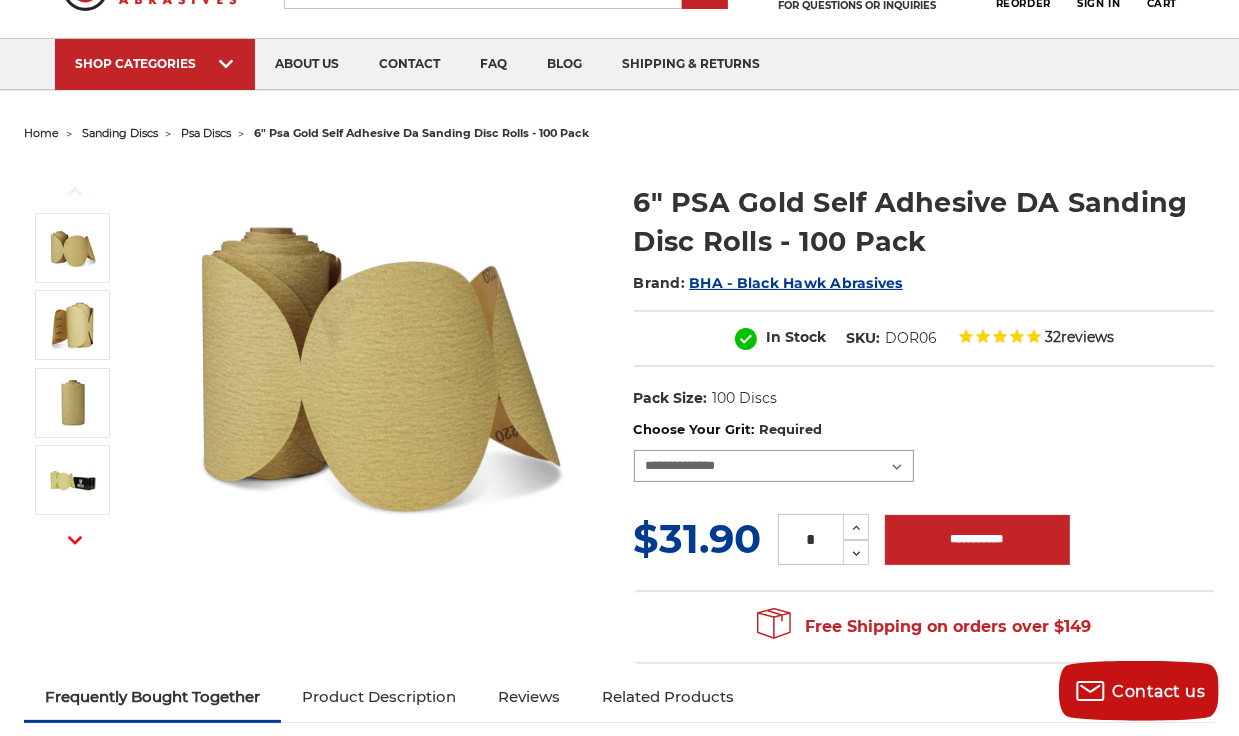 click on "**********" at bounding box center [774, 466] 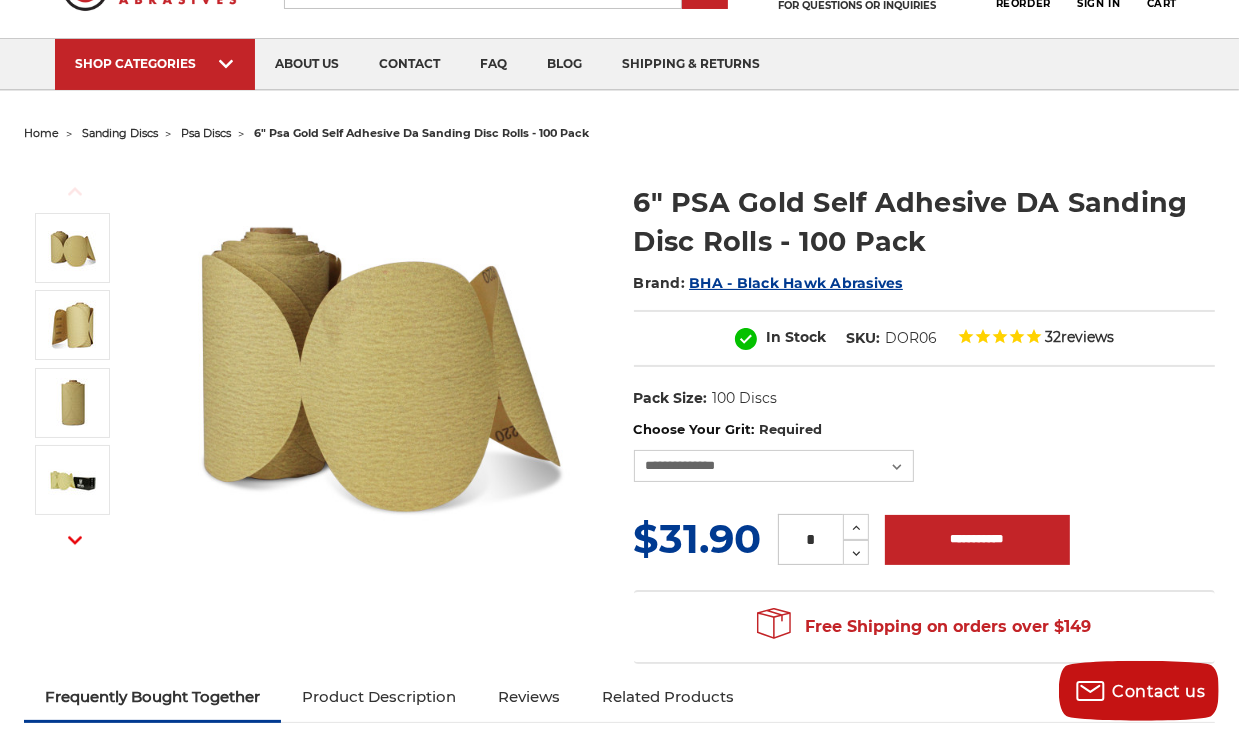 click on "Choose Your Grit:
Required" at bounding box center (924, 430) 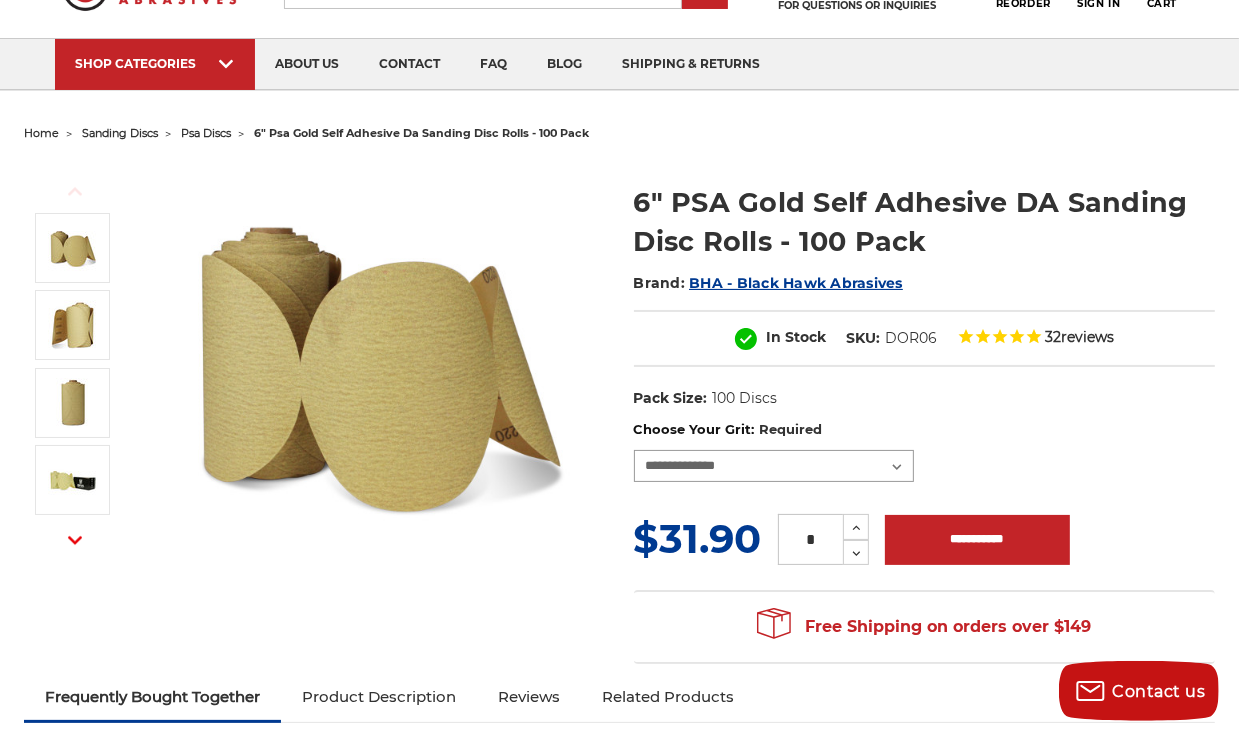 click on "**********" at bounding box center [774, 466] 